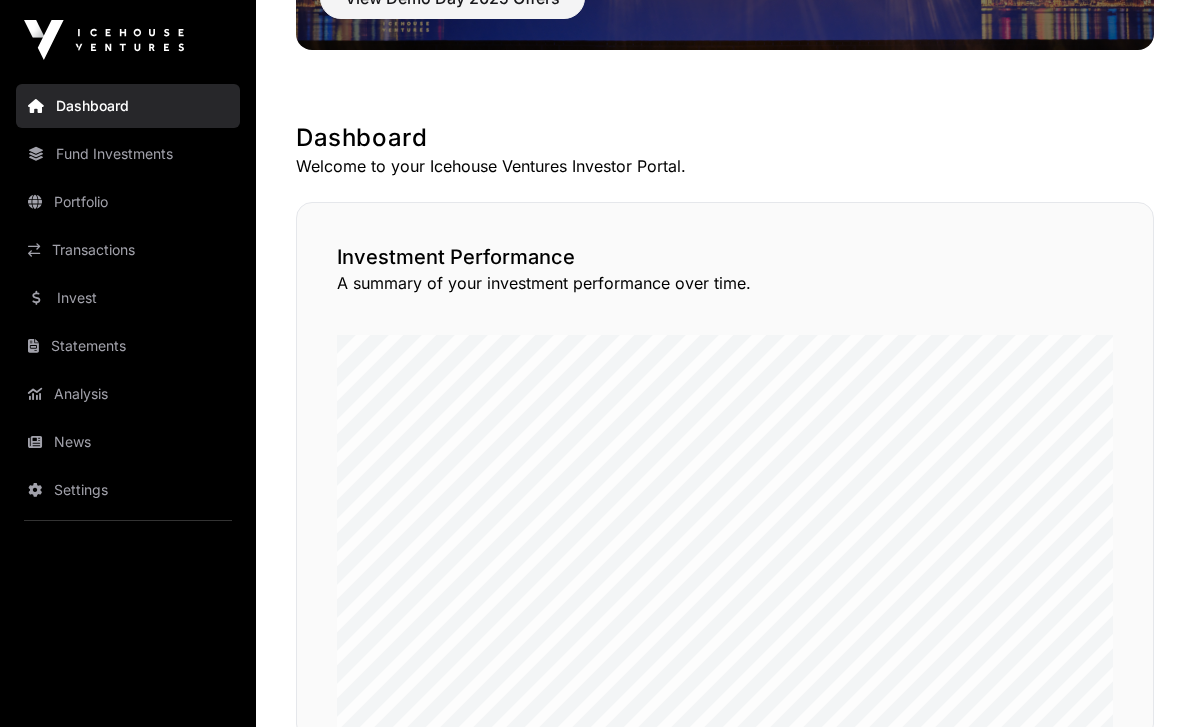 scroll, scrollTop: 369, scrollLeft: 0, axis: vertical 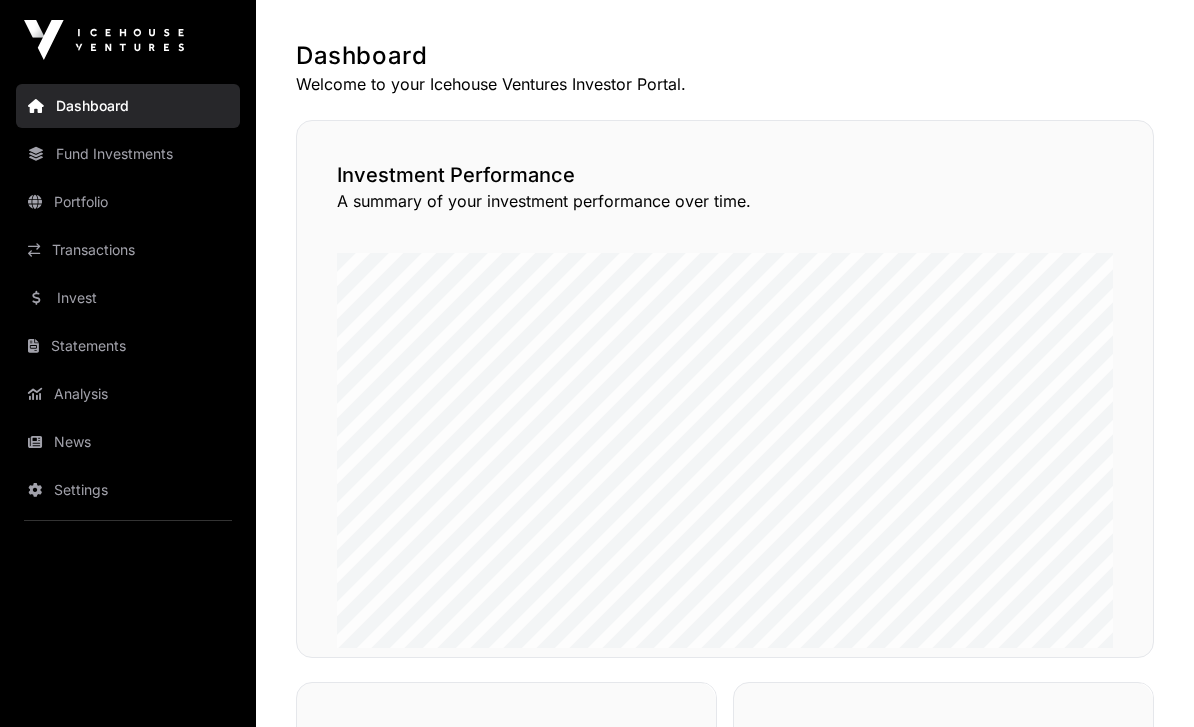 click on "Fund Investments" 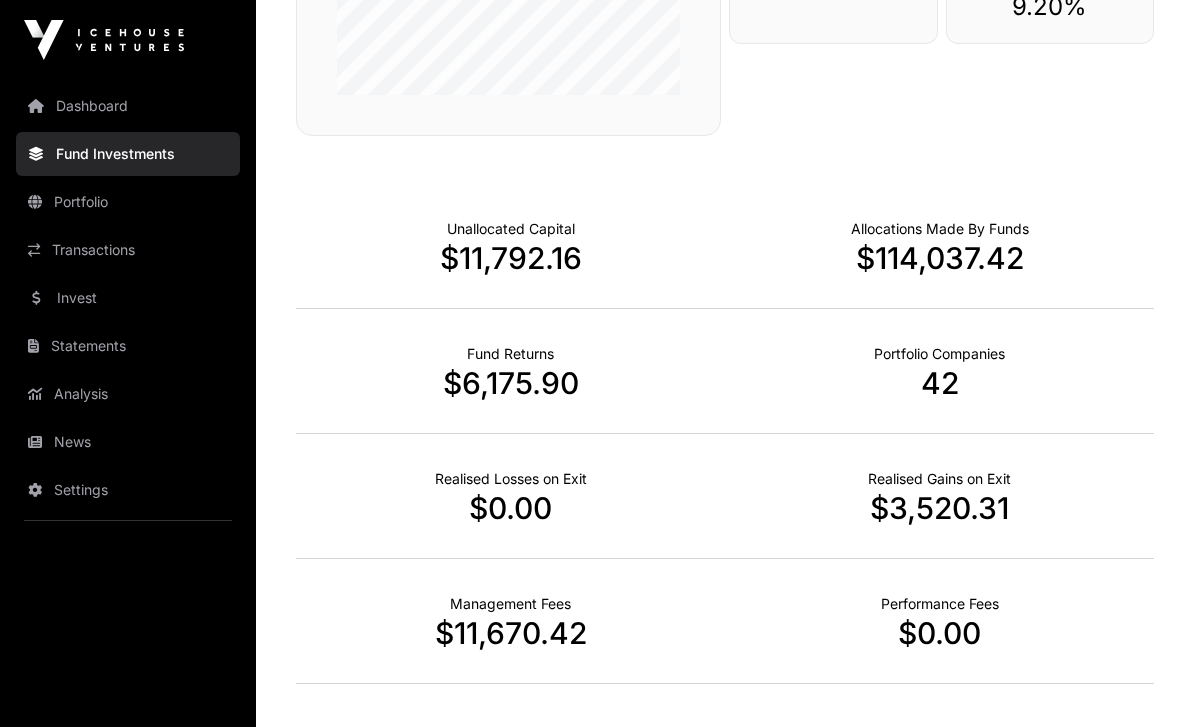 scroll, scrollTop: 1232, scrollLeft: 0, axis: vertical 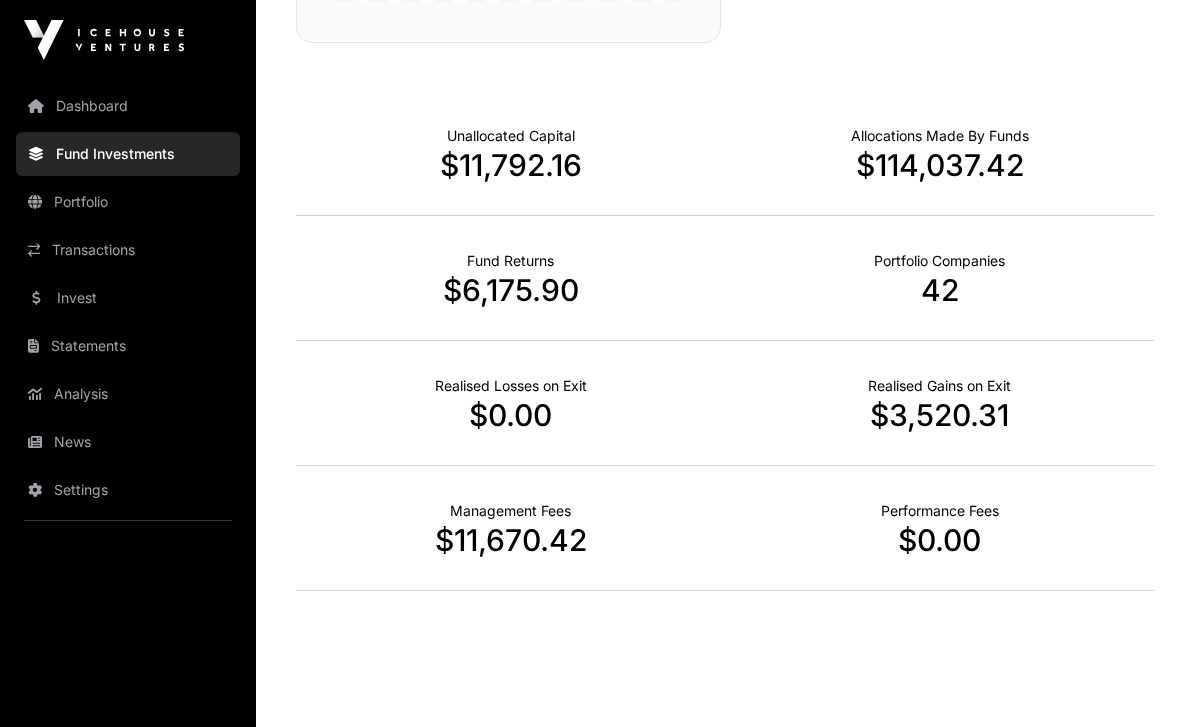 click on "Dashboard" 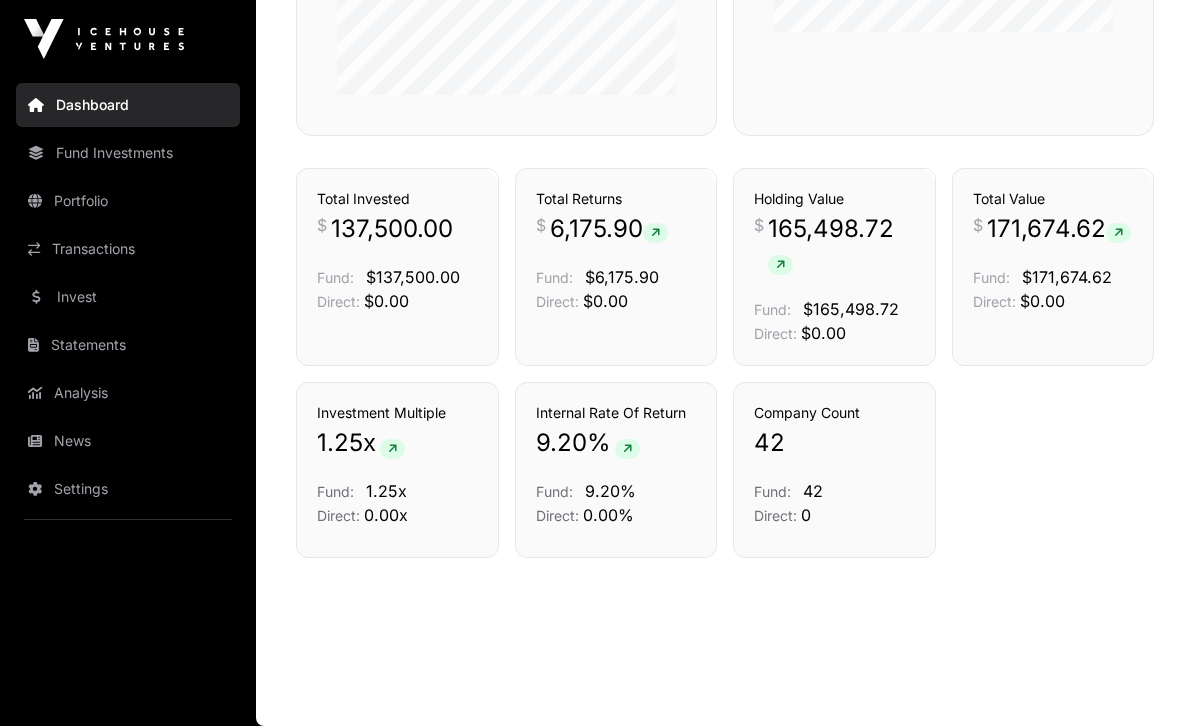 scroll, scrollTop: 1386, scrollLeft: 0, axis: vertical 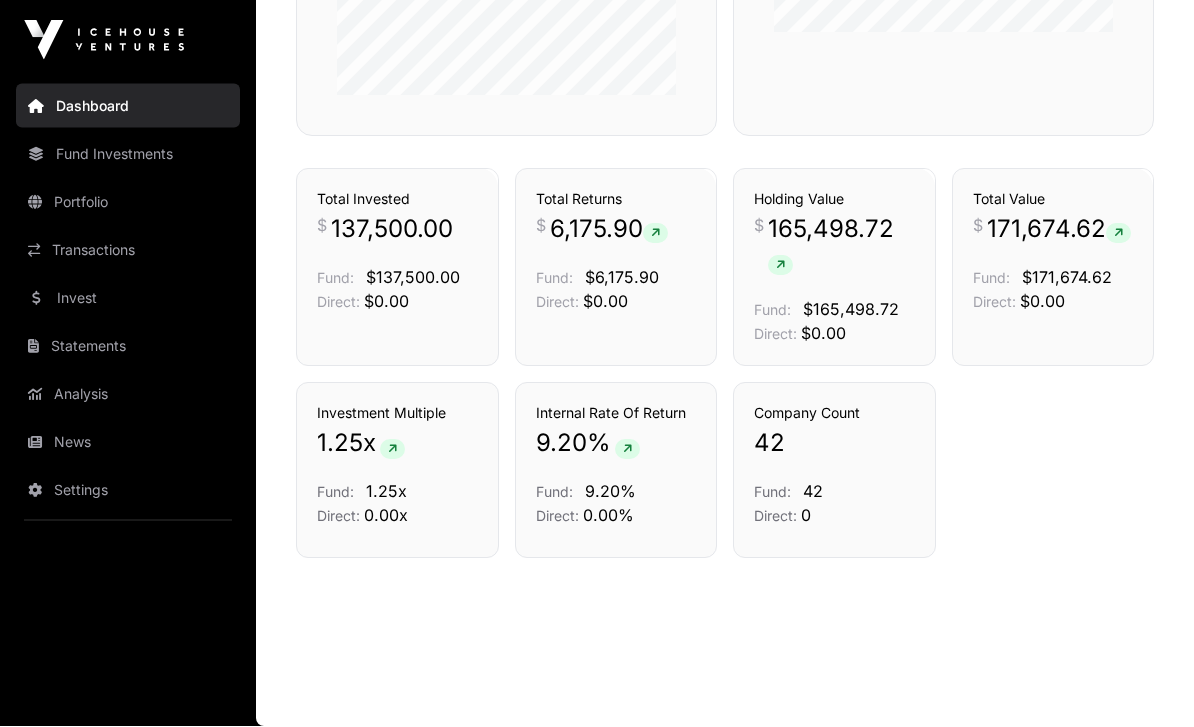click on "Fund Investments" 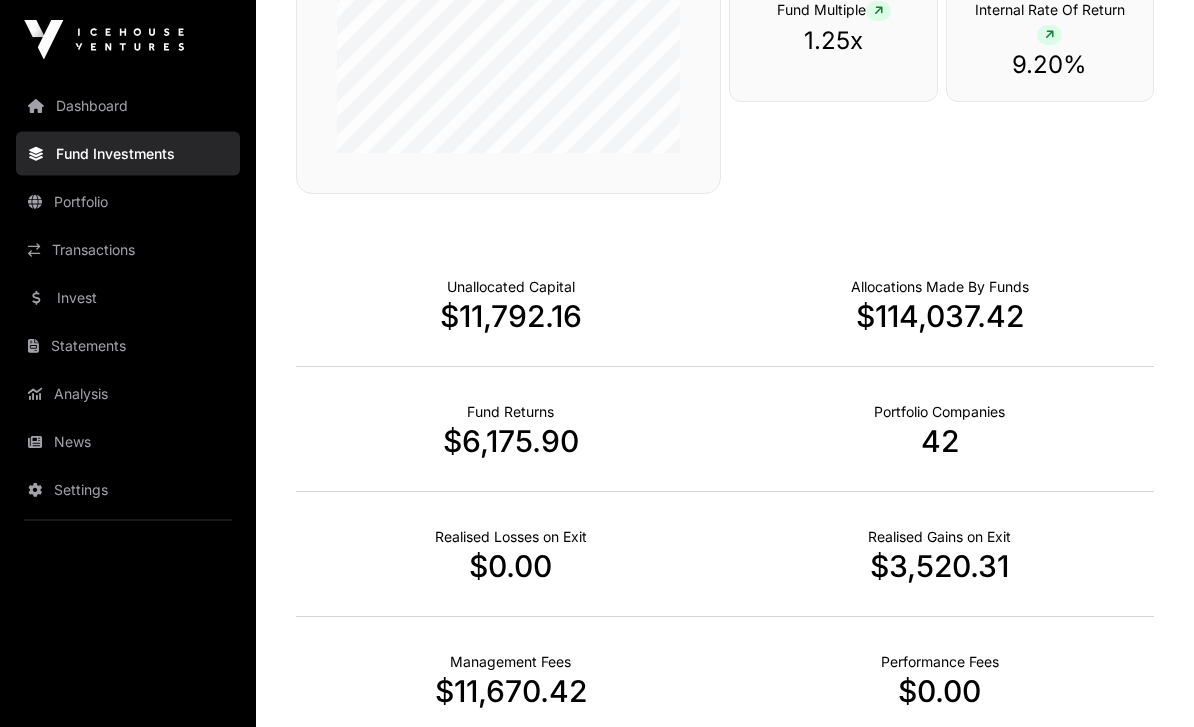 scroll, scrollTop: 1232, scrollLeft: 0, axis: vertical 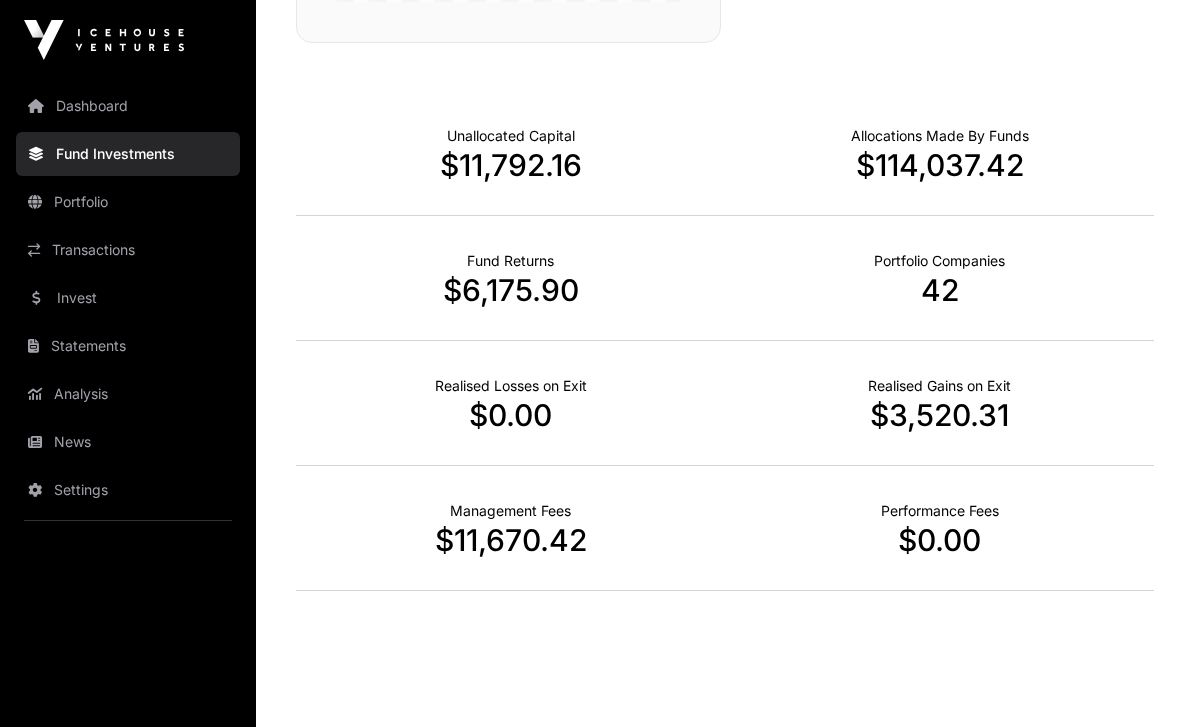 click on "Portfolio" 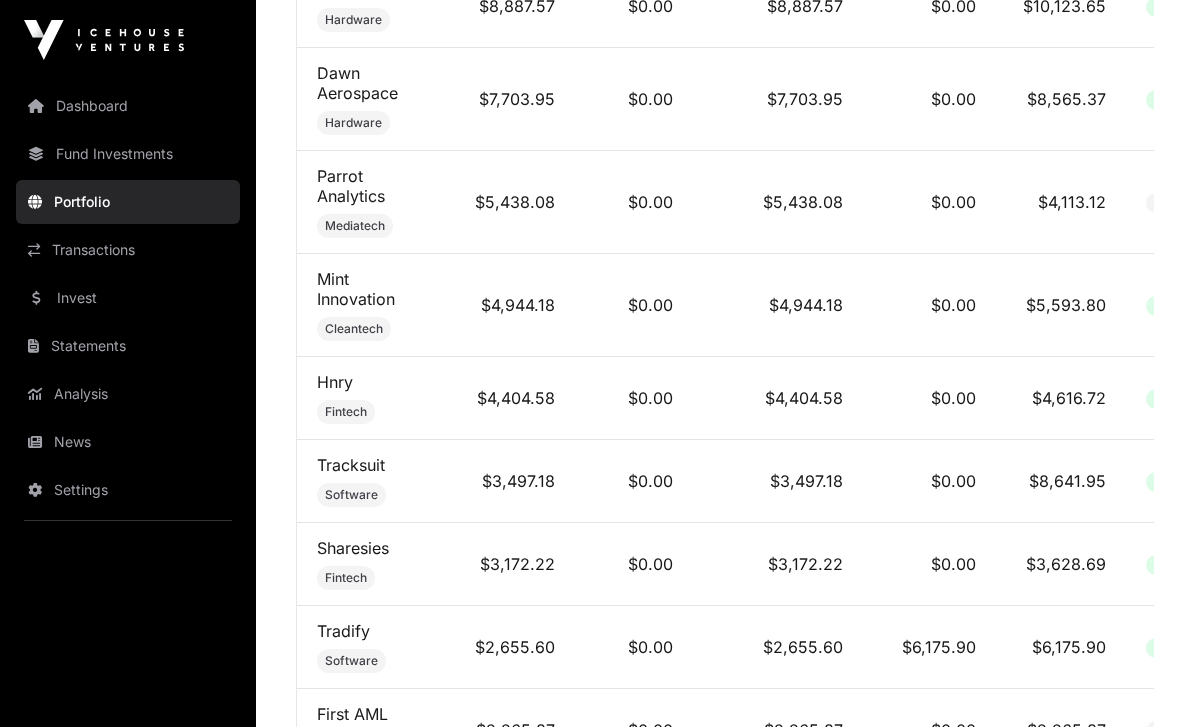 scroll, scrollTop: 1322, scrollLeft: 0, axis: vertical 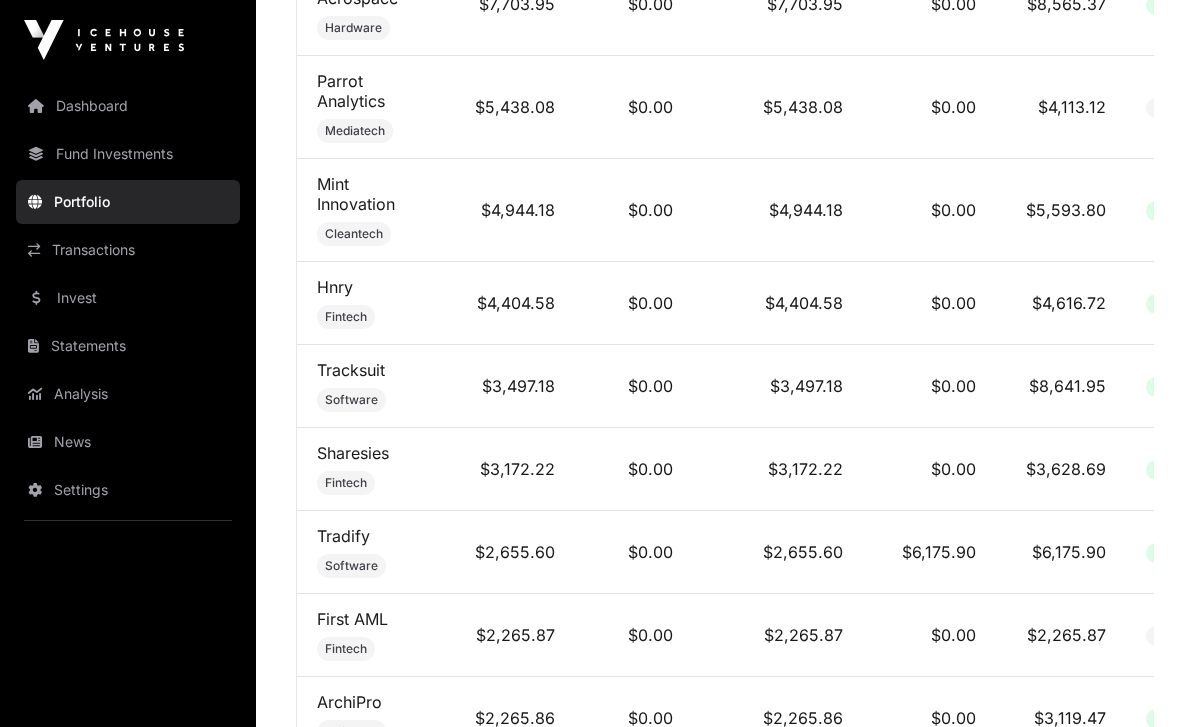 click on "Transactions" 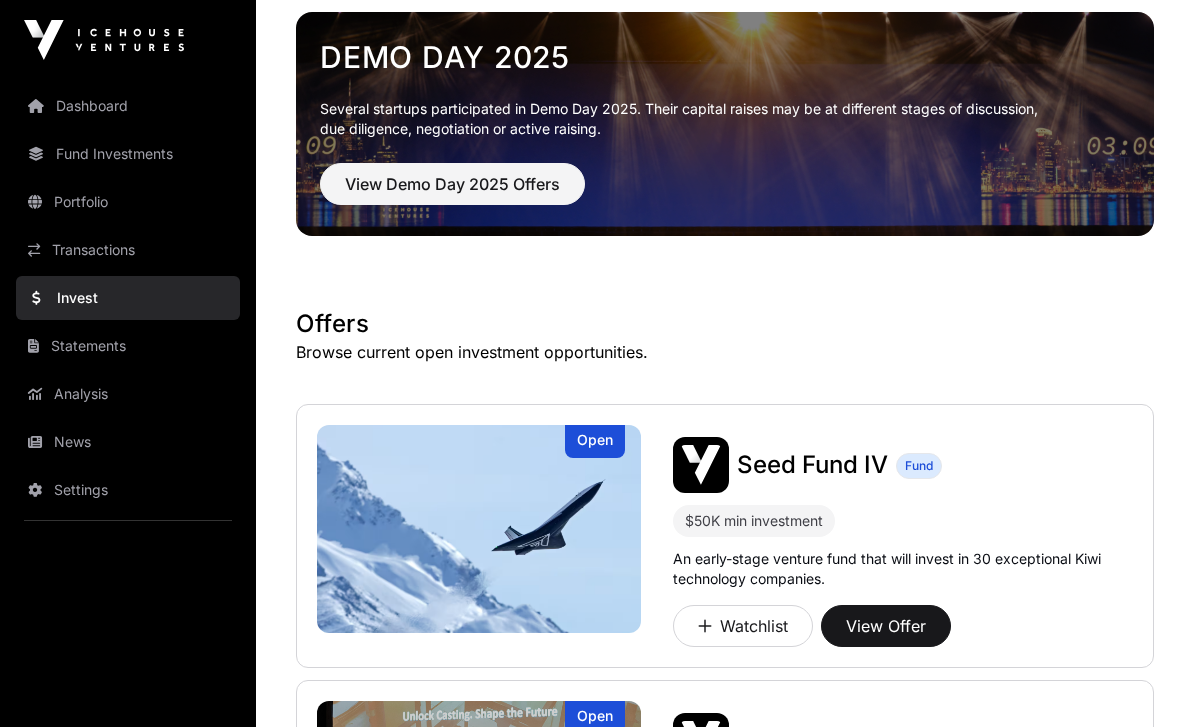 scroll, scrollTop: 331, scrollLeft: 0, axis: vertical 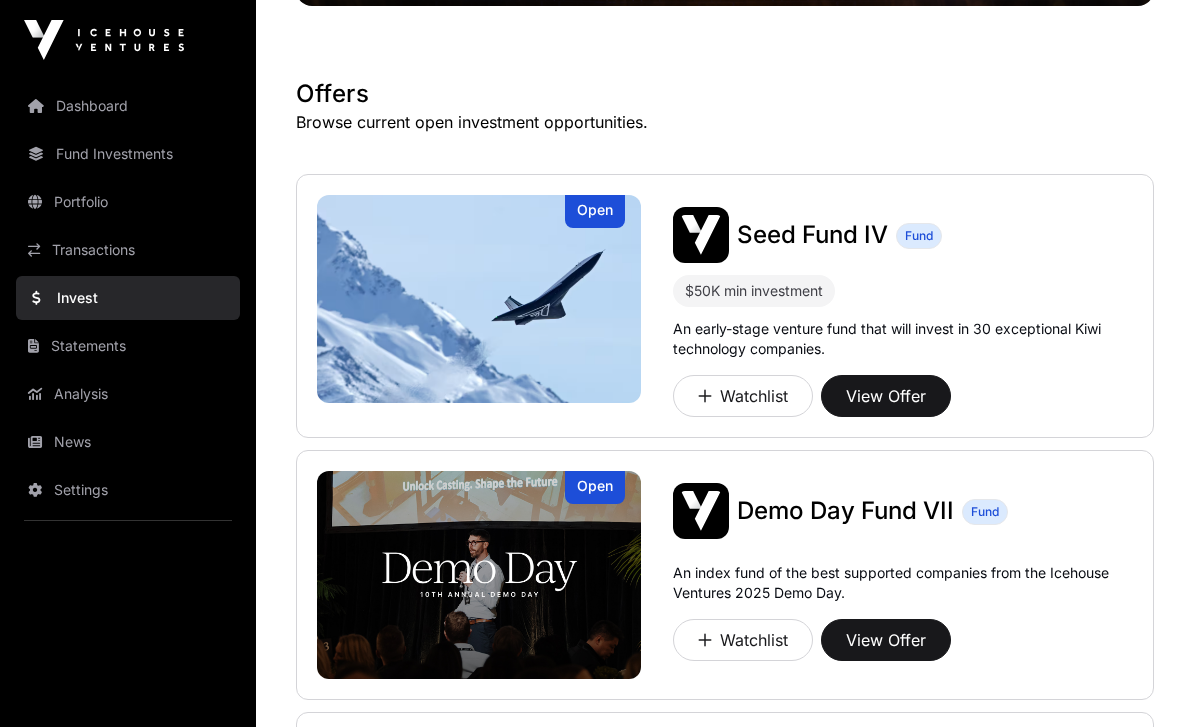 click on "View Offer" 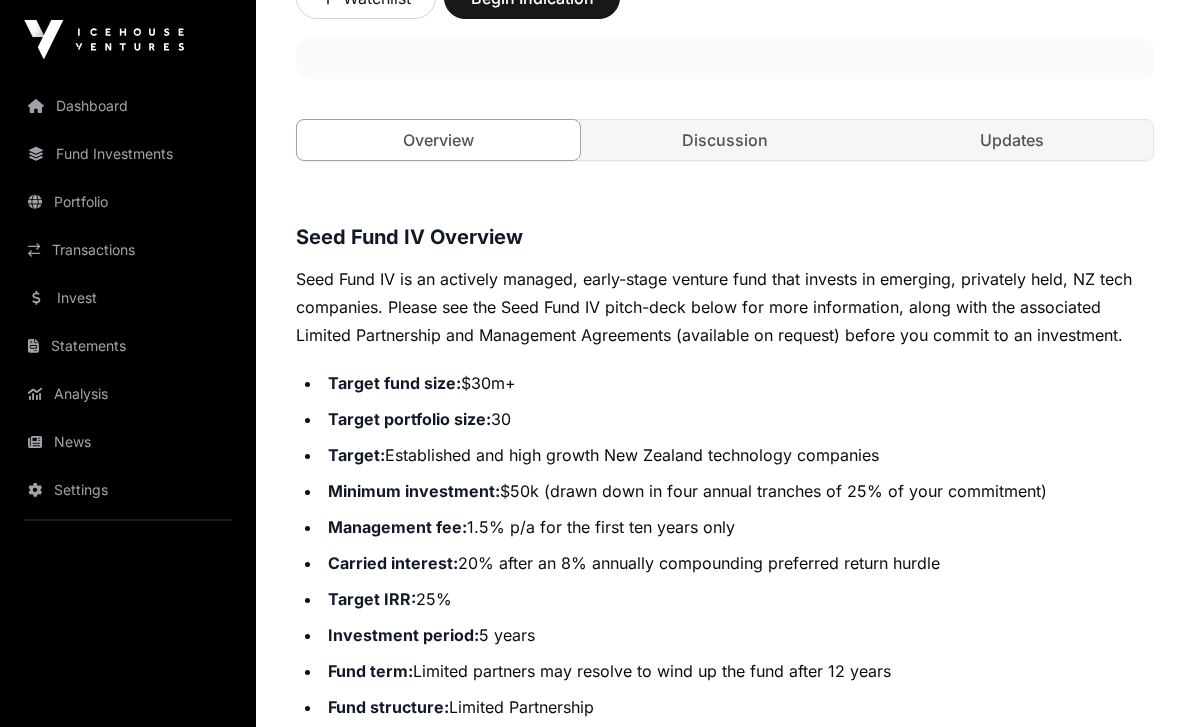 scroll, scrollTop: 768, scrollLeft: 0, axis: vertical 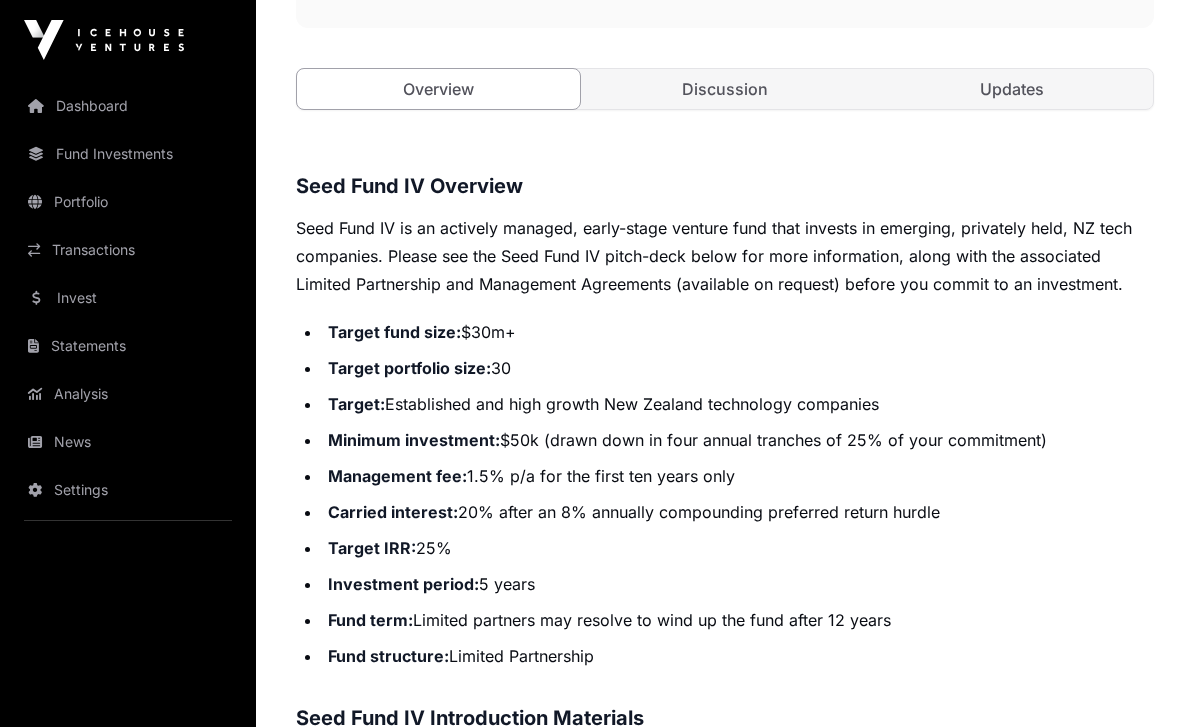 click on "Discussion" 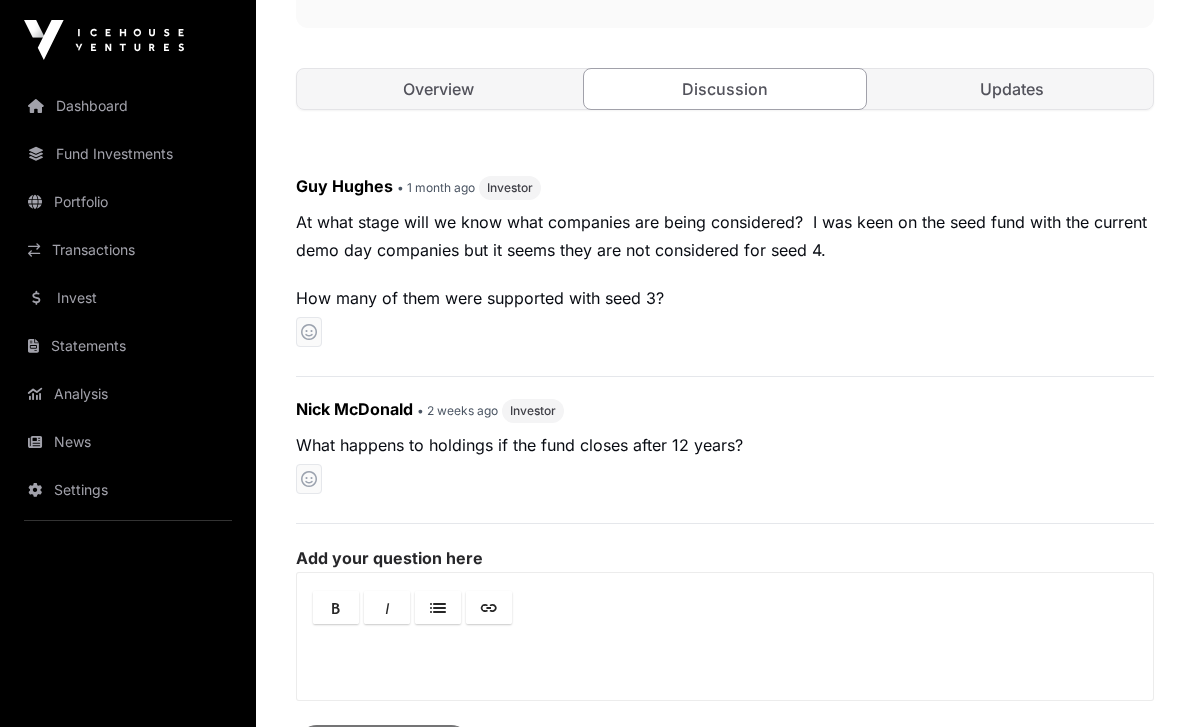 click on "Updates" 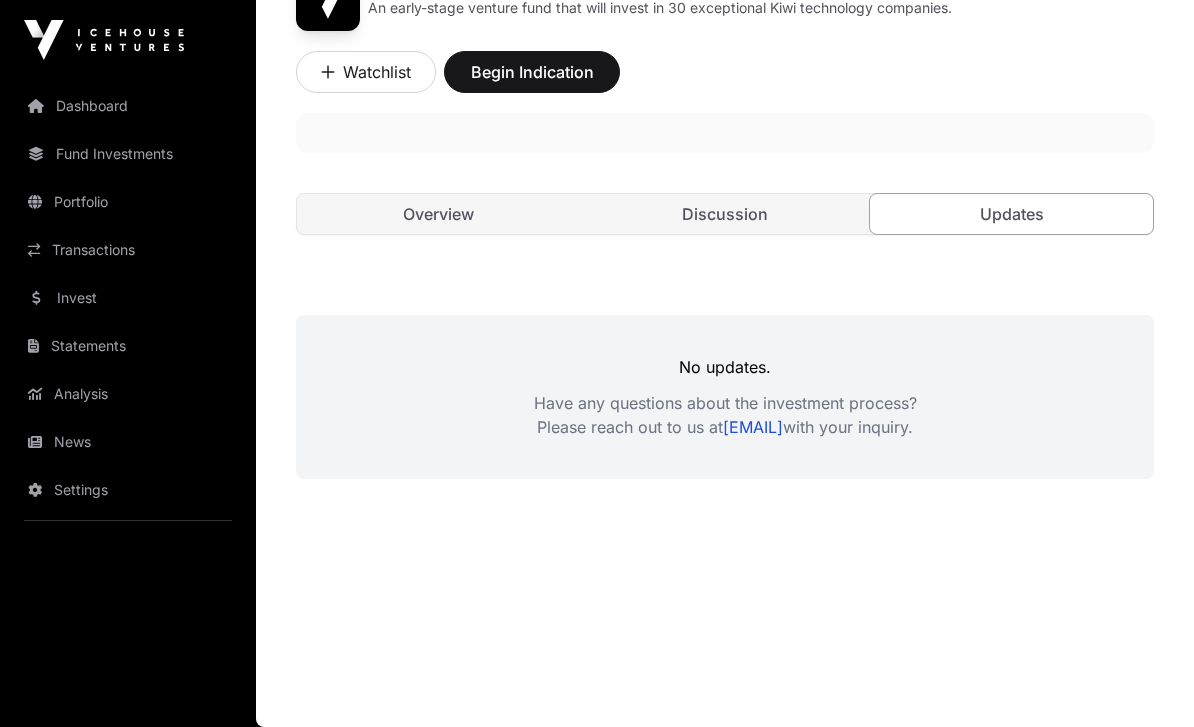 scroll, scrollTop: 579, scrollLeft: 0, axis: vertical 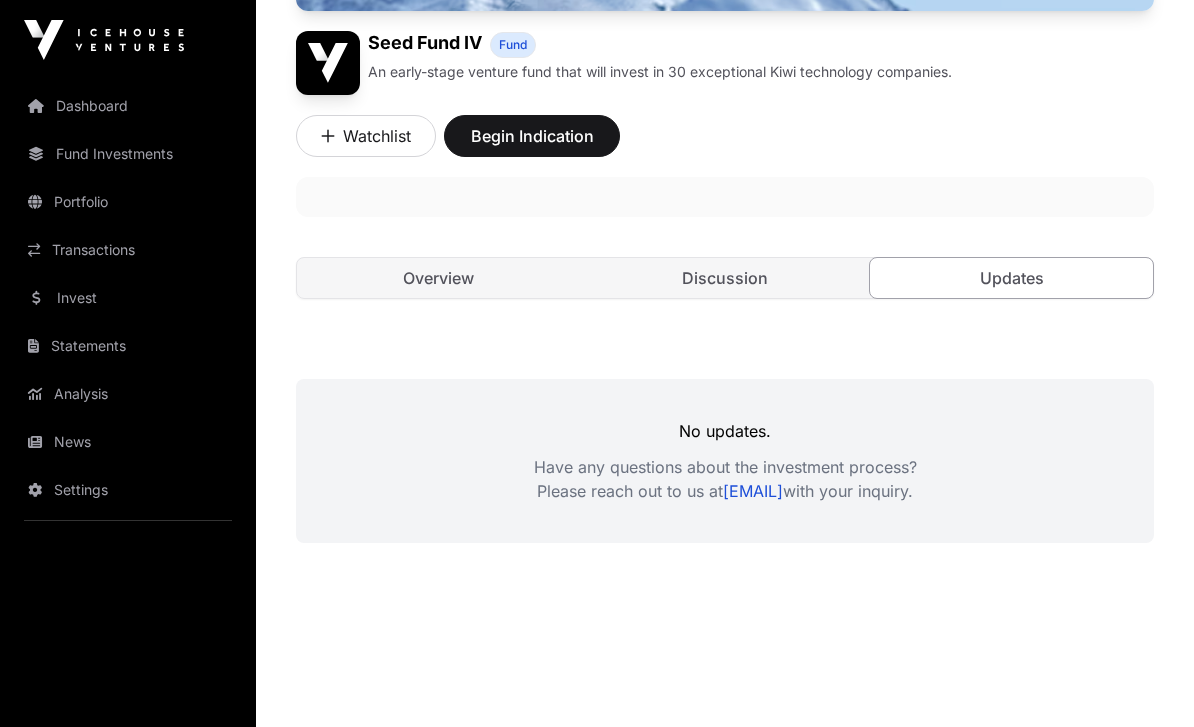 click on "Discussion" 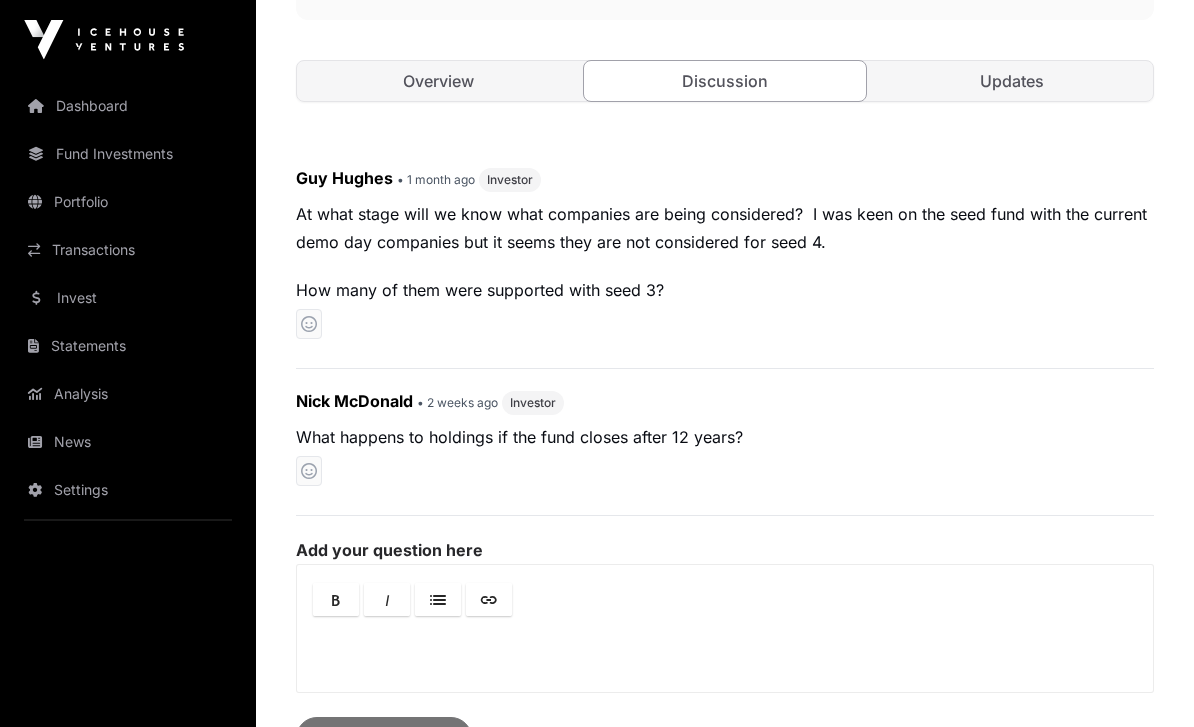 scroll, scrollTop: 826, scrollLeft: 0, axis: vertical 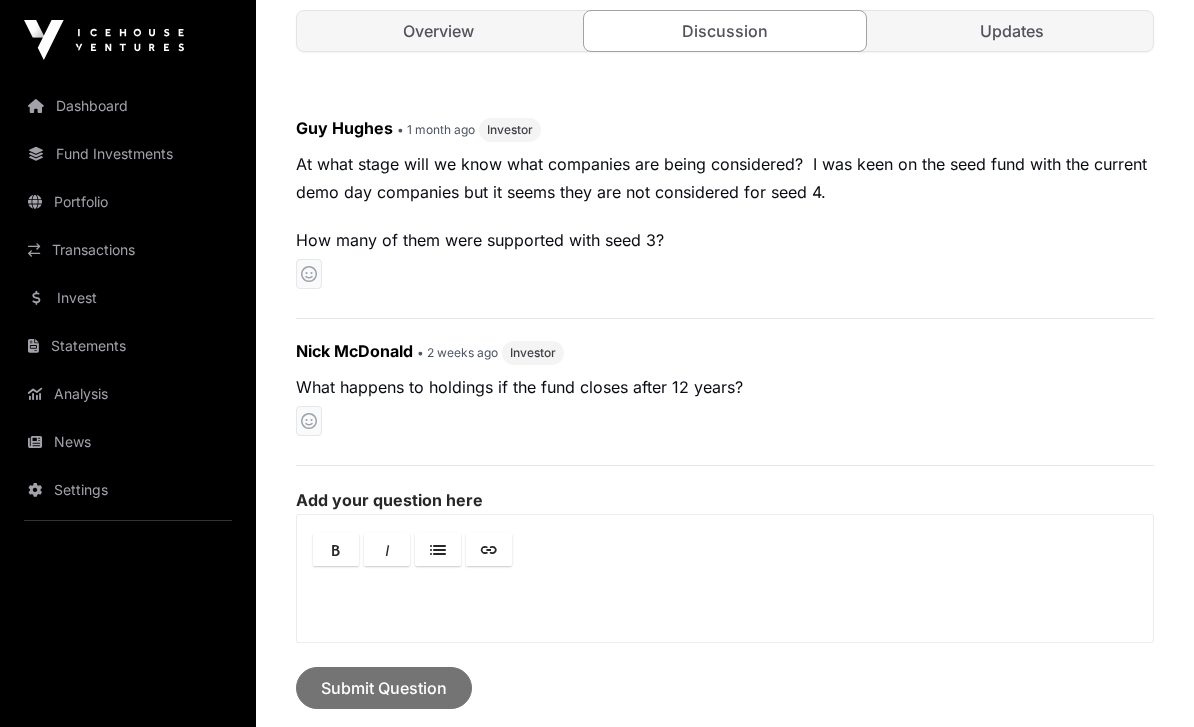 click on "What happens to holdings if the fund closes after 12 years?" 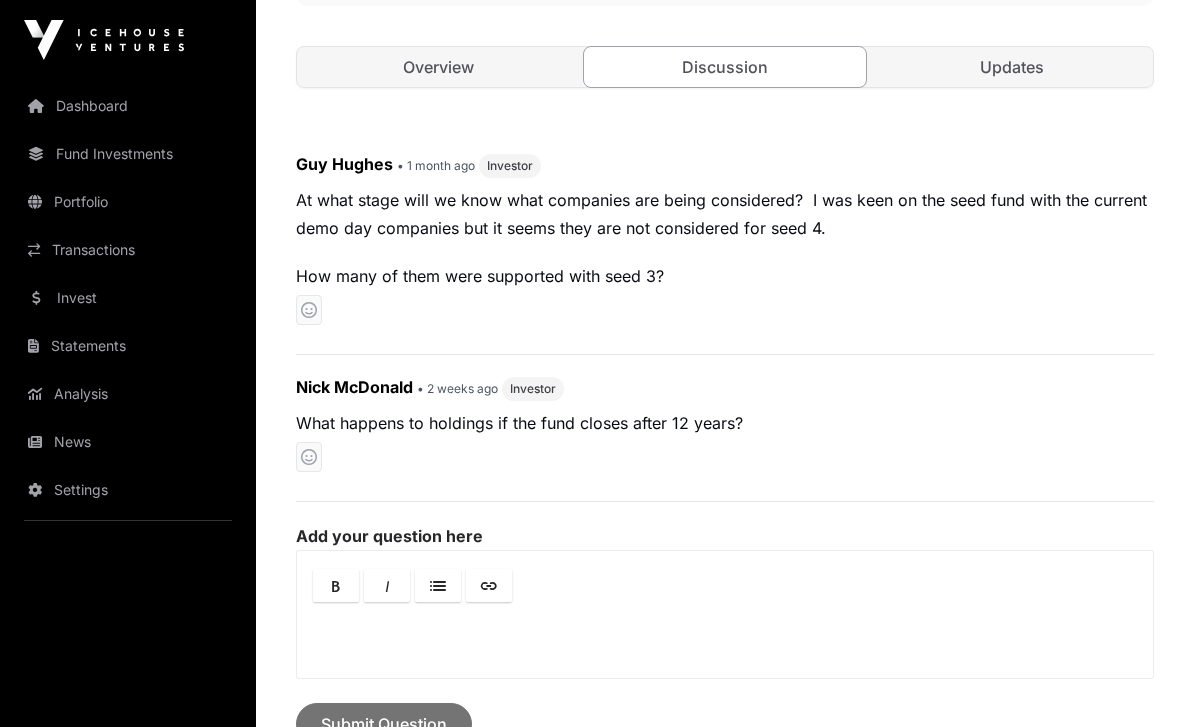 scroll, scrollTop: 717, scrollLeft: 0, axis: vertical 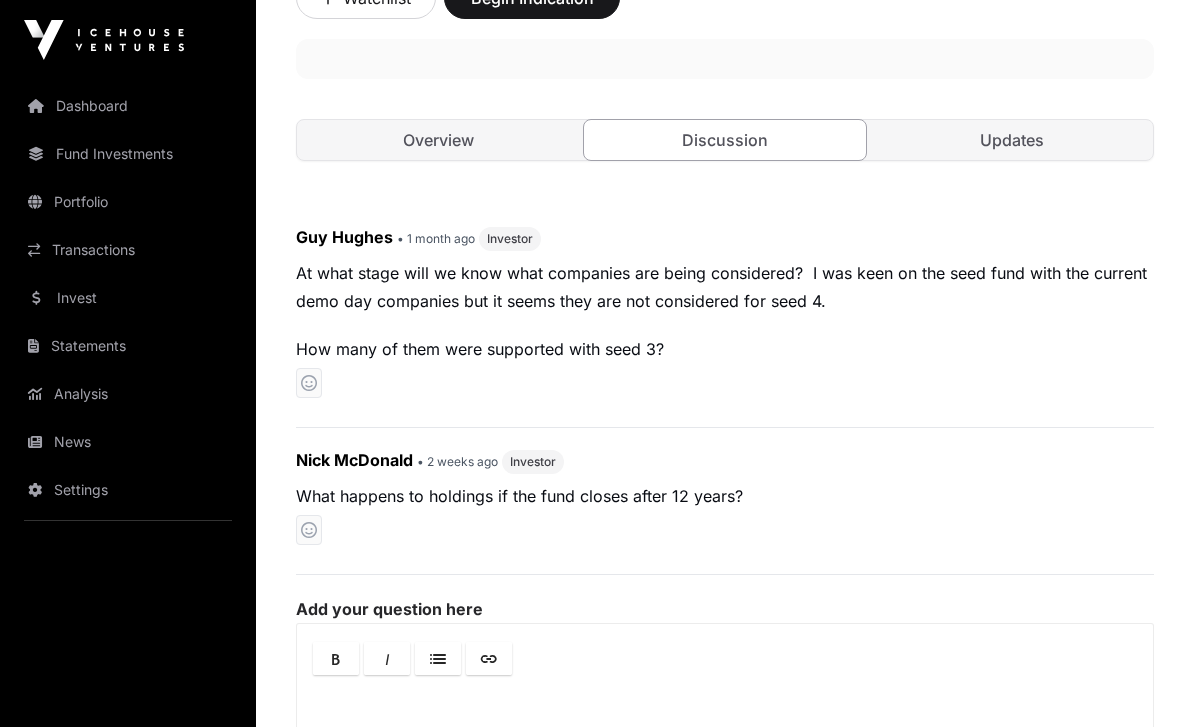 click on "Updates" 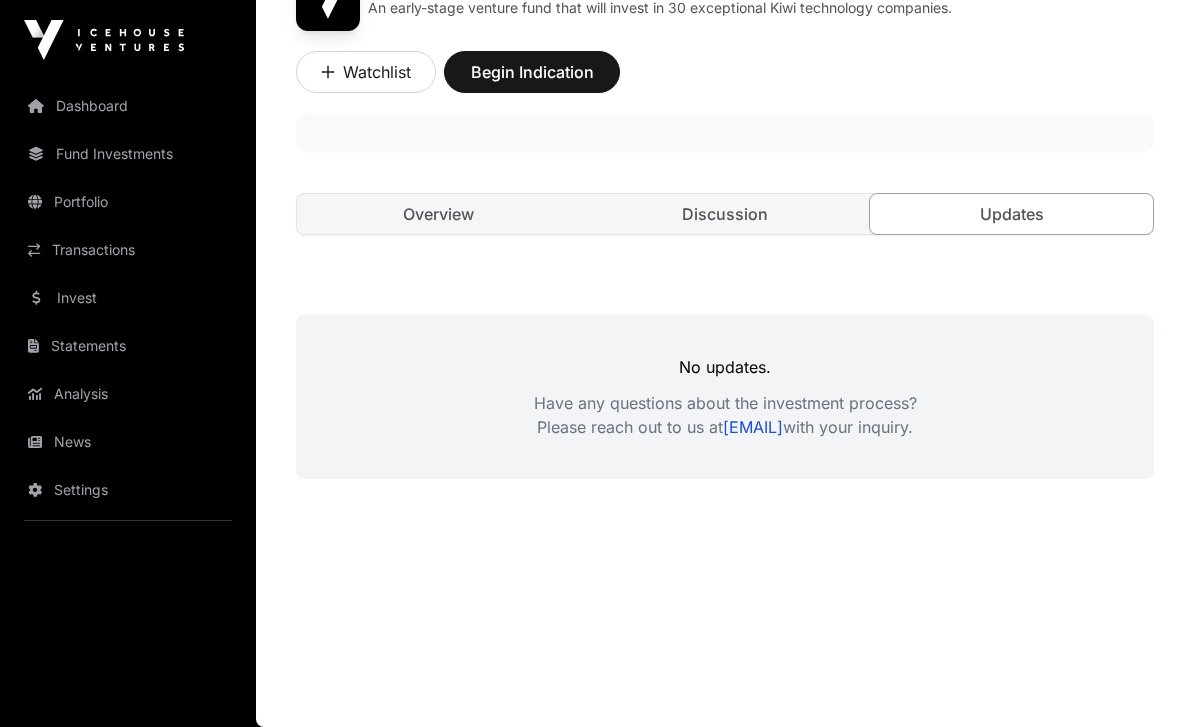 scroll, scrollTop: 643, scrollLeft: 0, axis: vertical 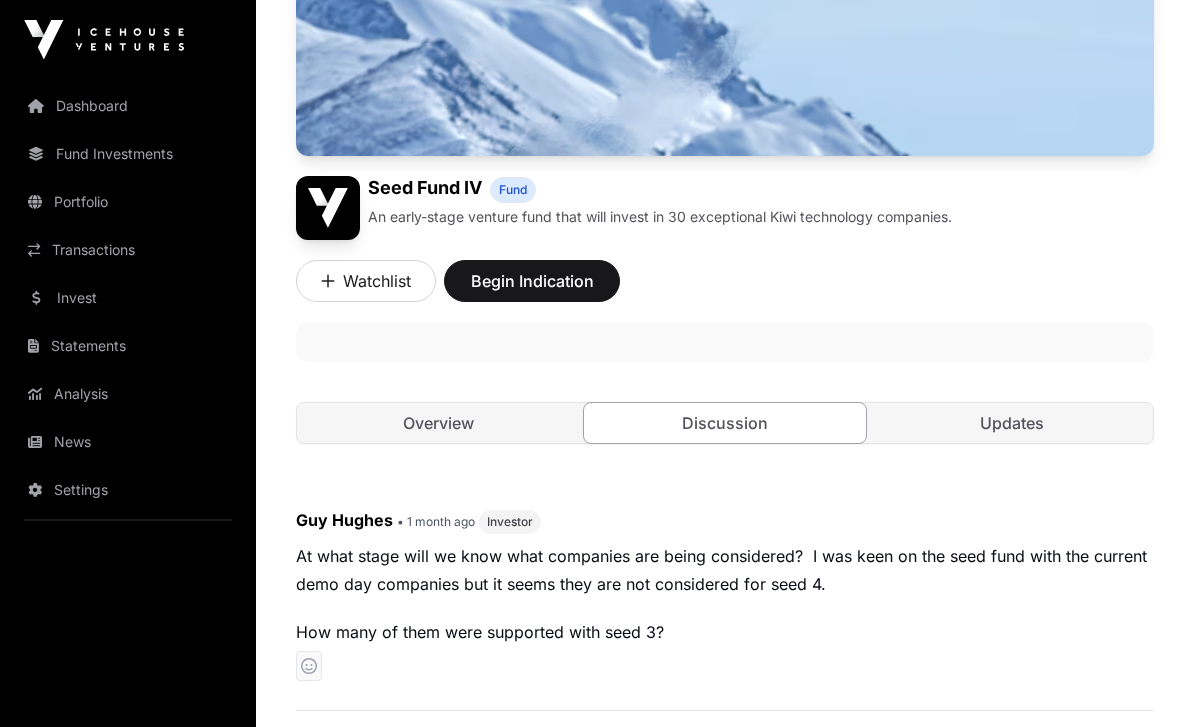 click on "Begin Indication" 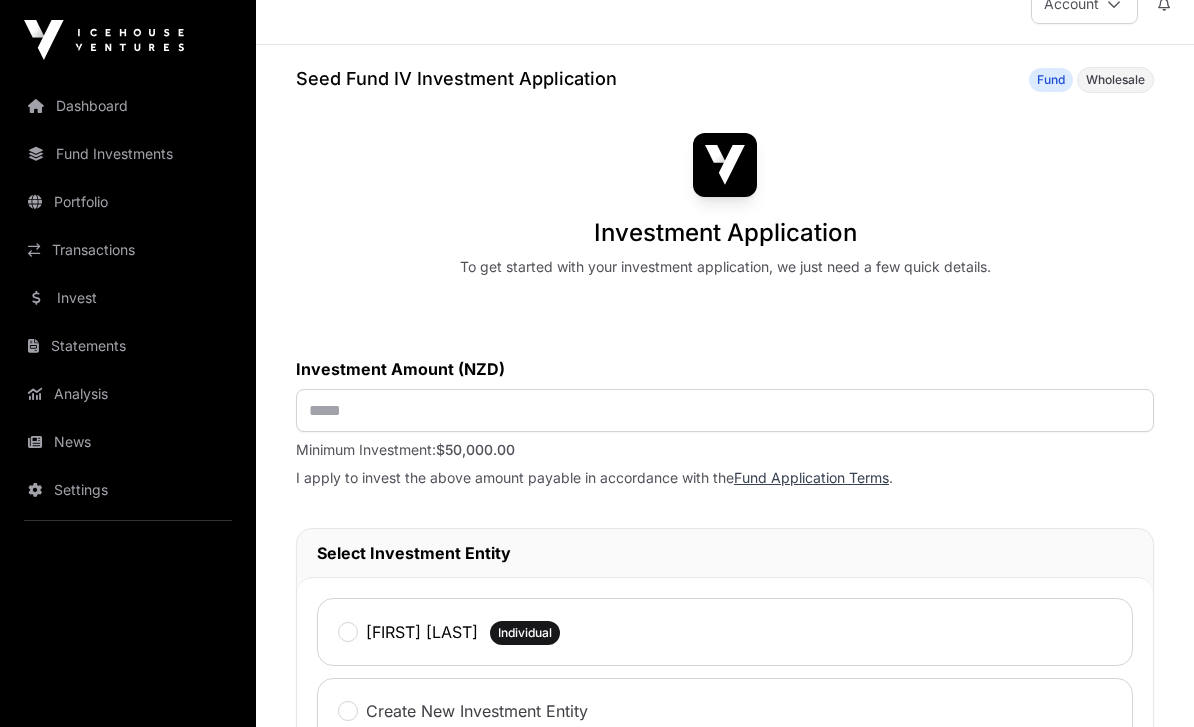 scroll, scrollTop: 0, scrollLeft: 0, axis: both 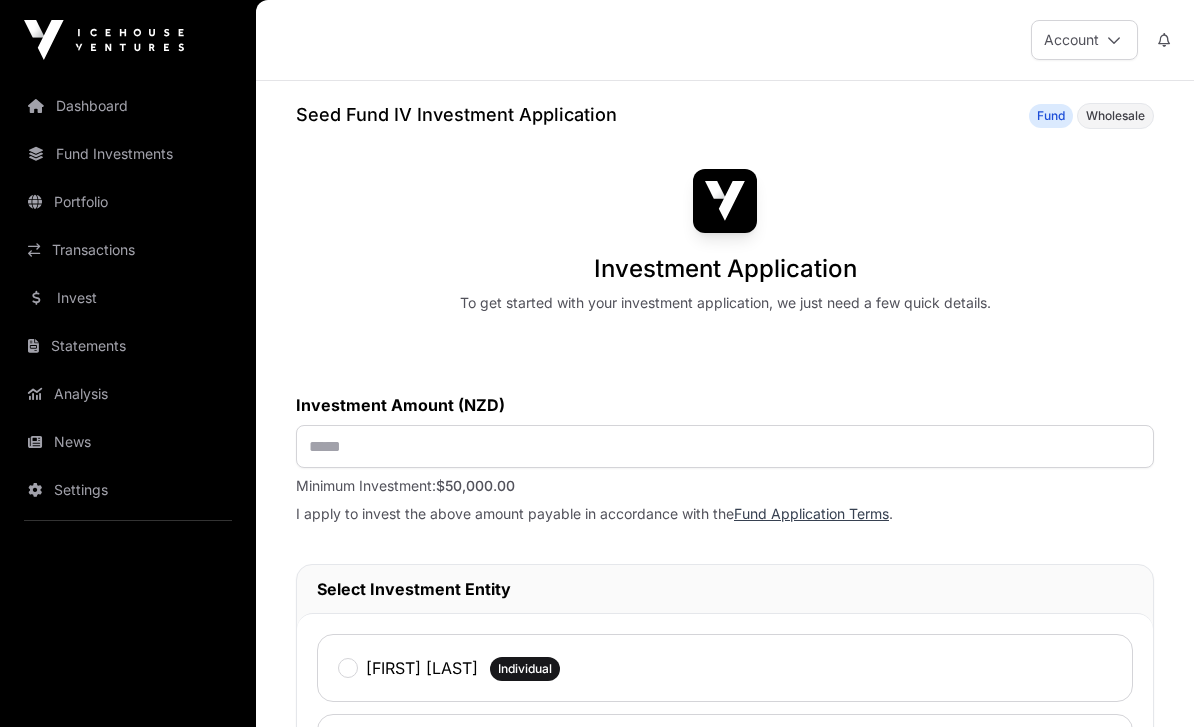 click on "Wholesale" 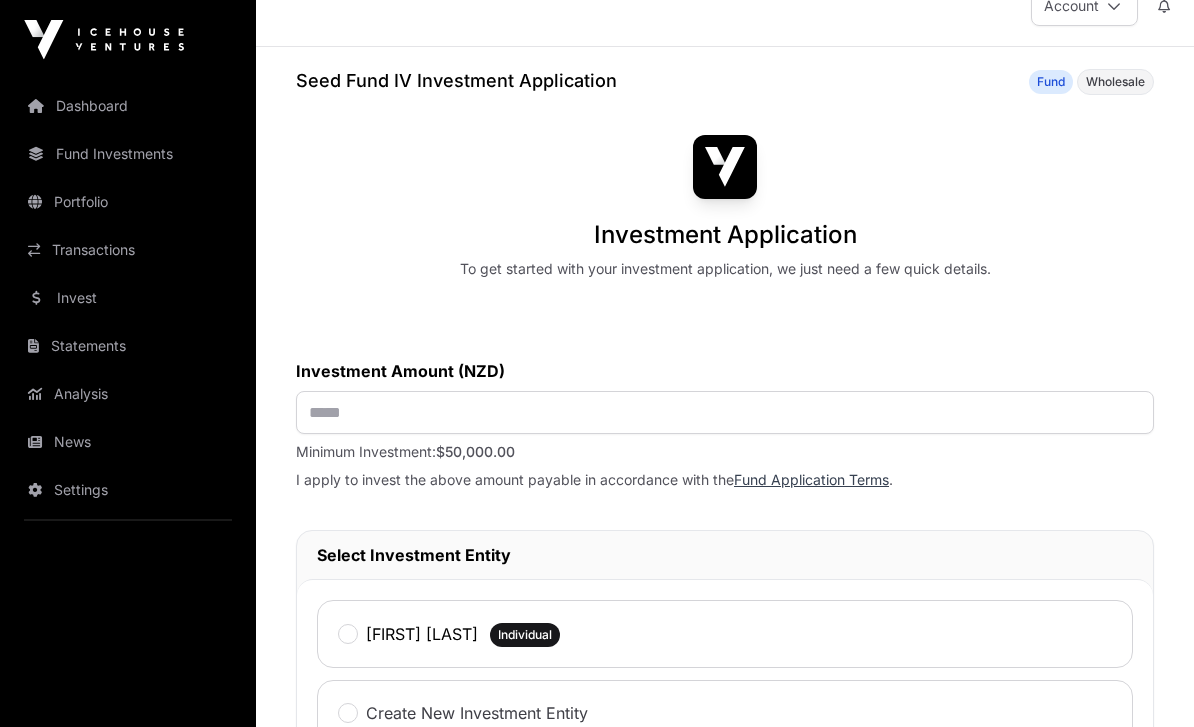scroll, scrollTop: 0, scrollLeft: 0, axis: both 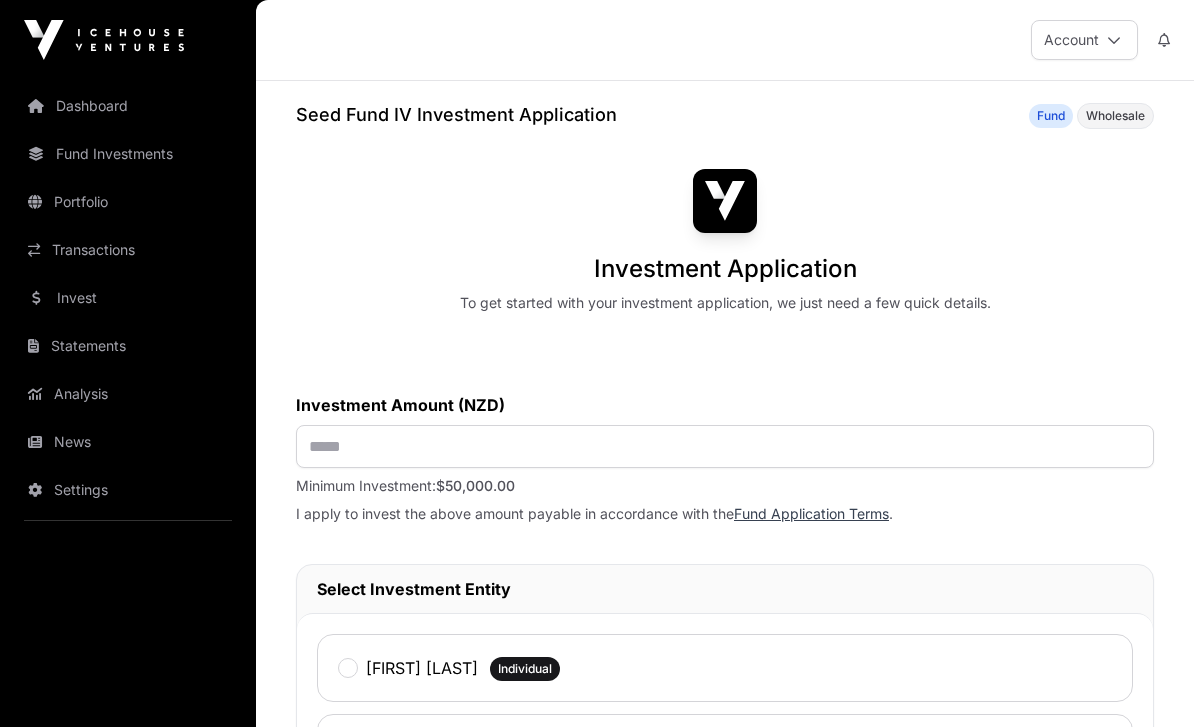 click 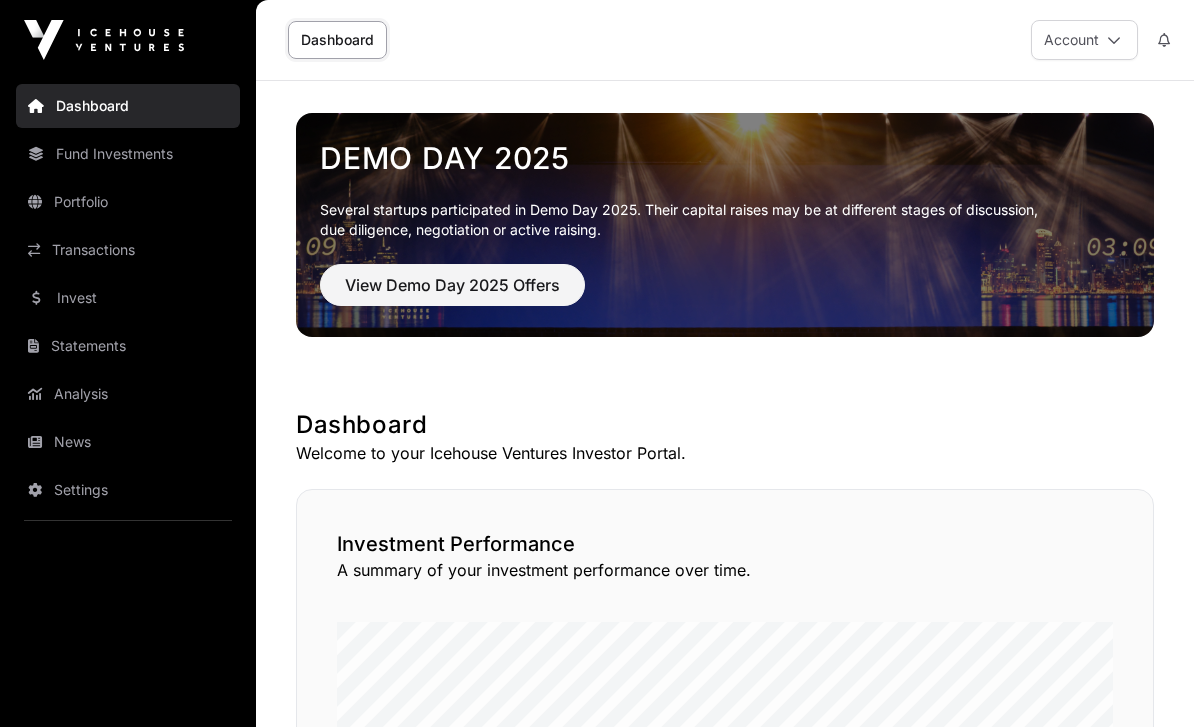 click on "Dashboard" 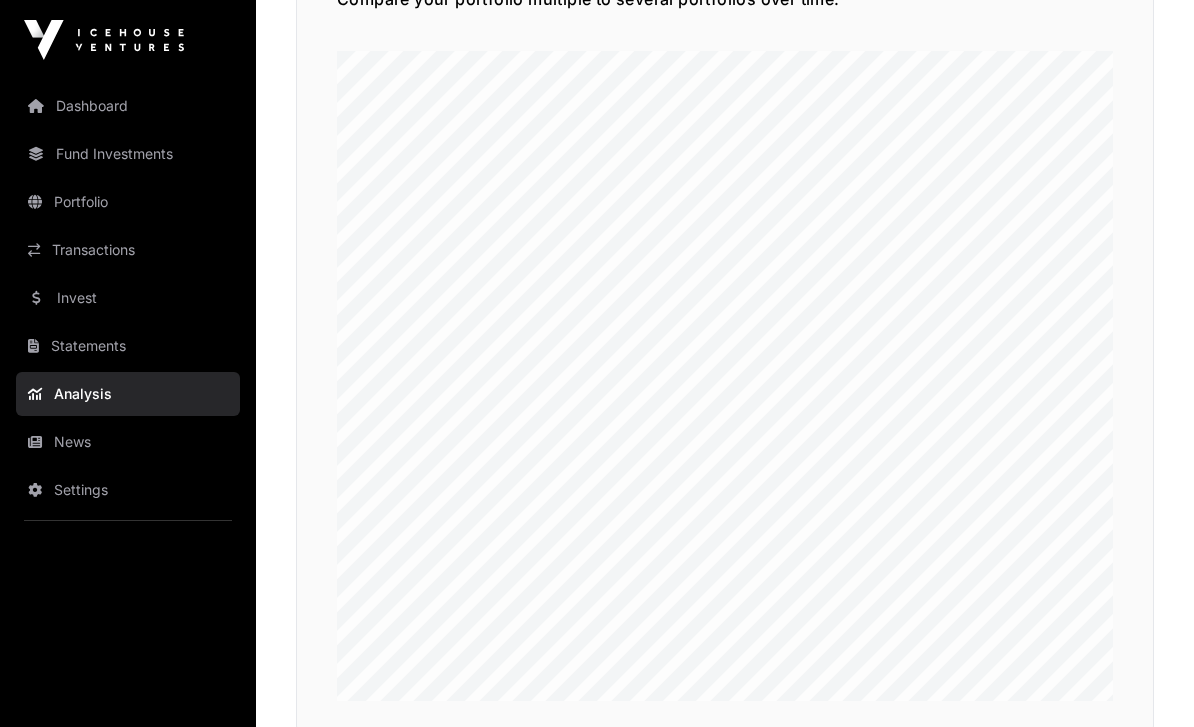 scroll, scrollTop: 3920, scrollLeft: 0, axis: vertical 